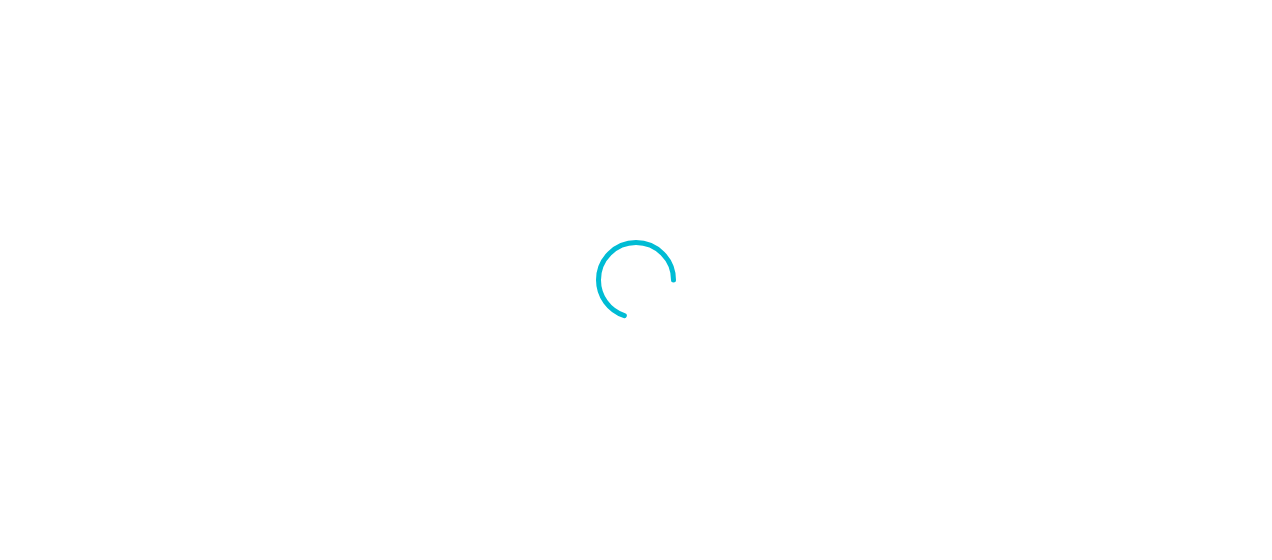 scroll, scrollTop: 0, scrollLeft: 0, axis: both 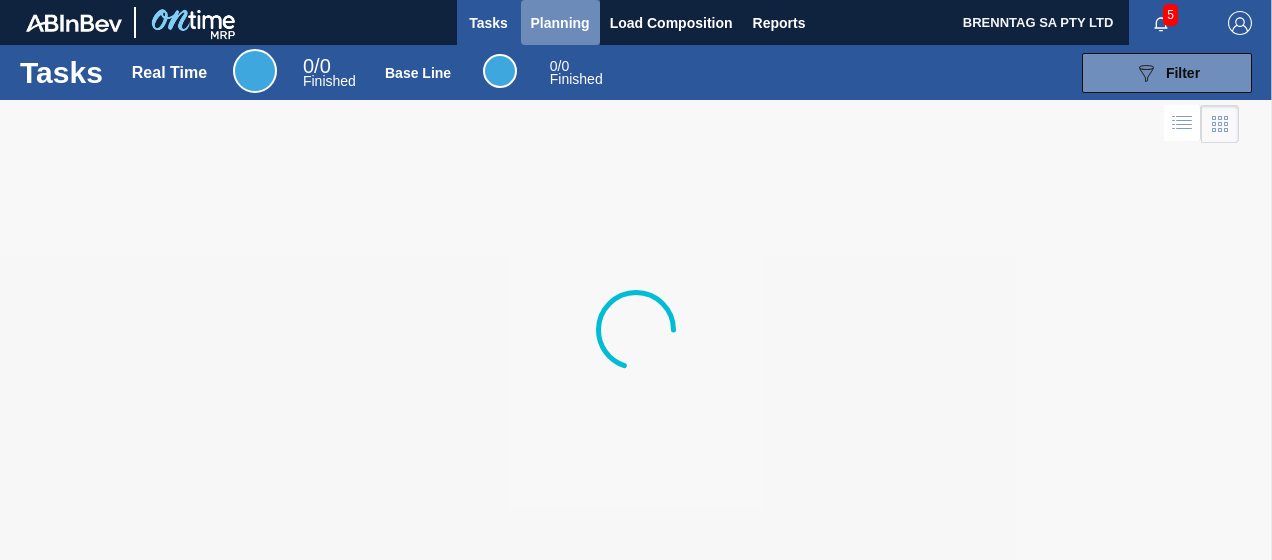 click on "Planning" at bounding box center (560, 23) 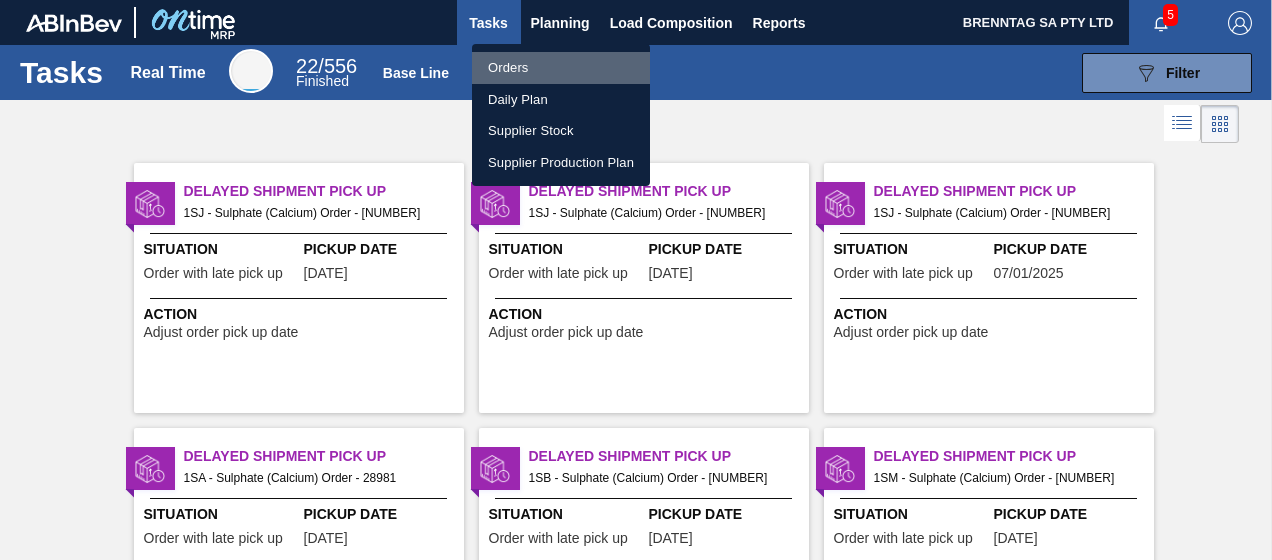 click on "Orders" at bounding box center [561, 68] 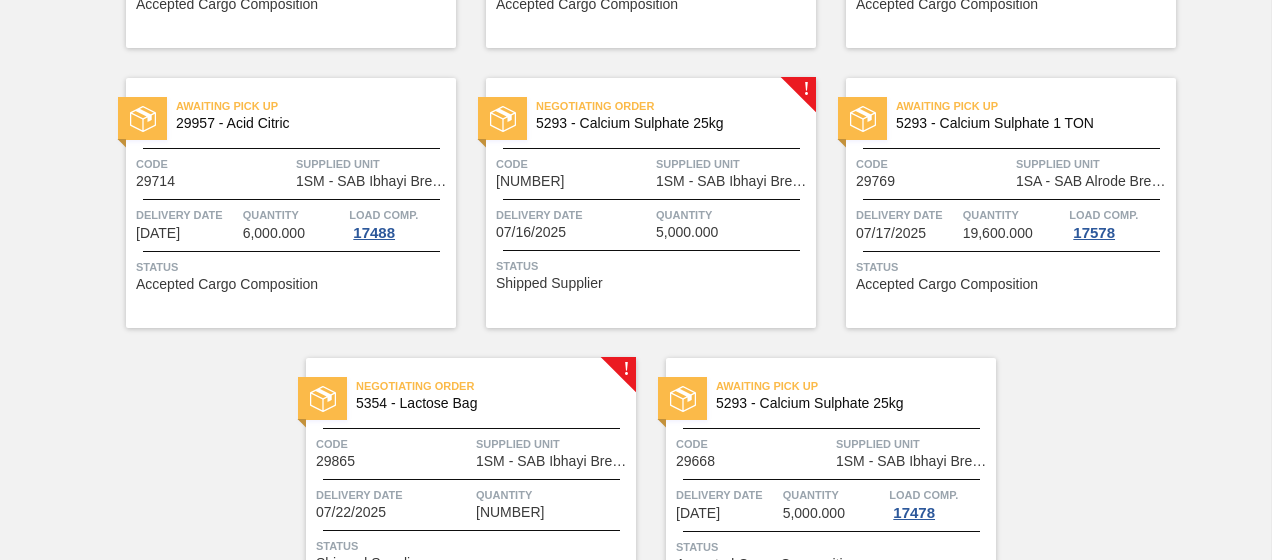 scroll, scrollTop: 1600, scrollLeft: 0, axis: vertical 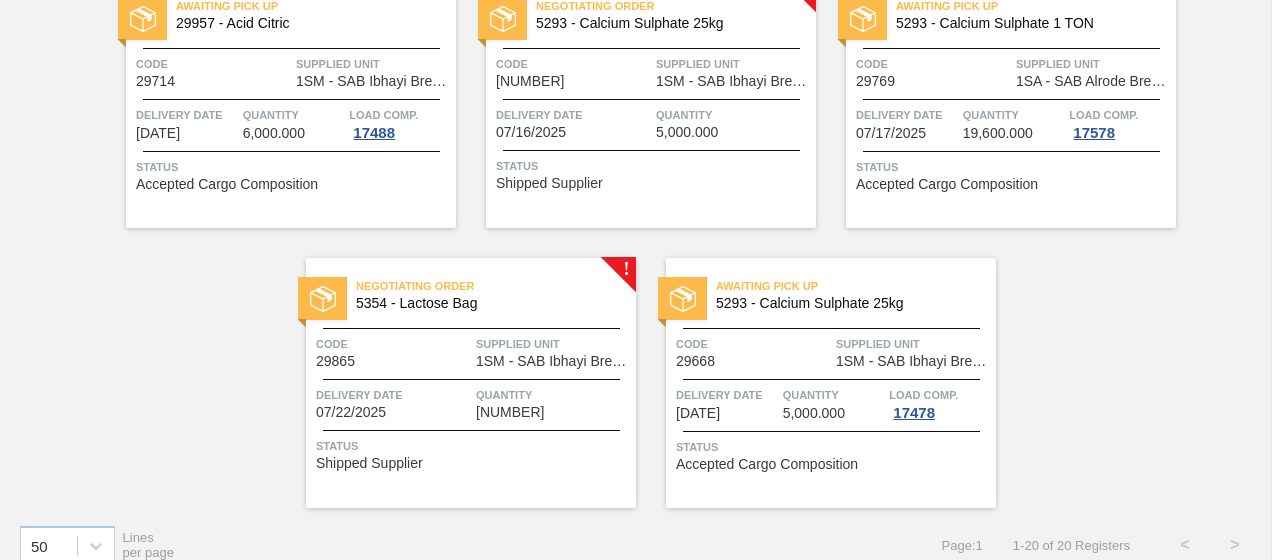 type 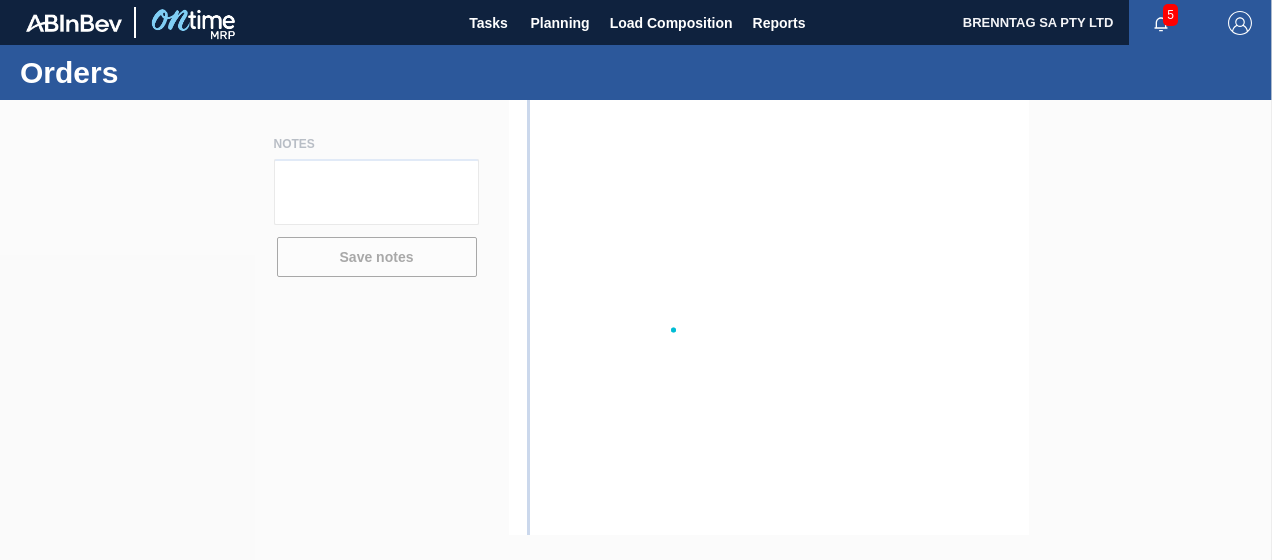 scroll, scrollTop: 0, scrollLeft: 0, axis: both 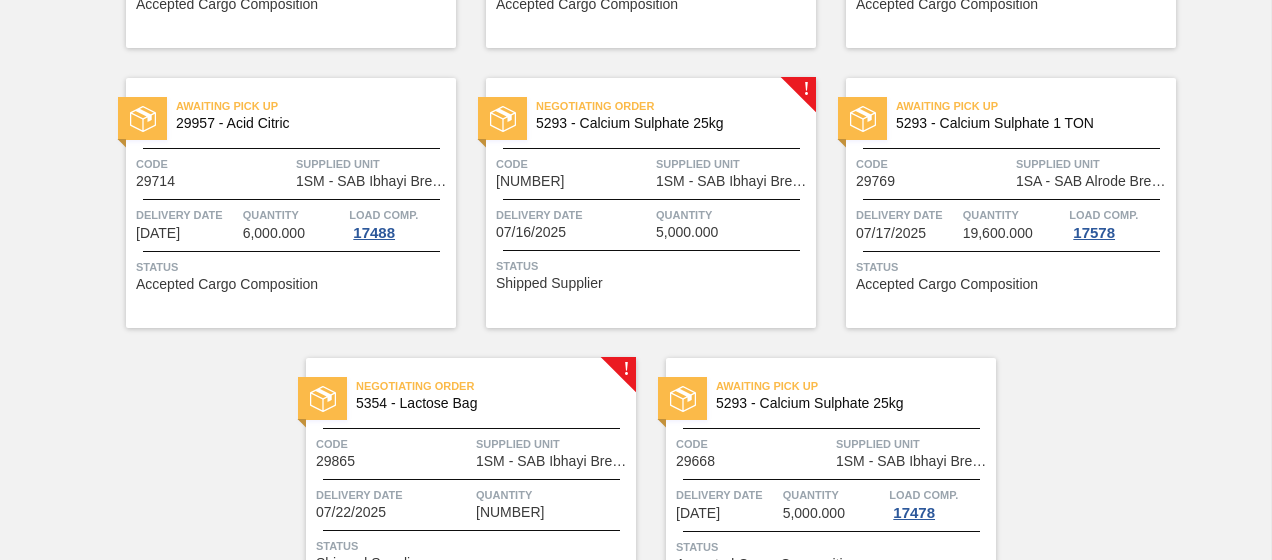 click on "Negotiating Order 5293 - Calcium Sulphate 25kg Code [NUMBER] Supplied Unit 1SM - SAB Ibhayi Brewery Delivery Date [DATE] Quantity [NUMBER] Status Shipped Supplier" at bounding box center [651, 203] 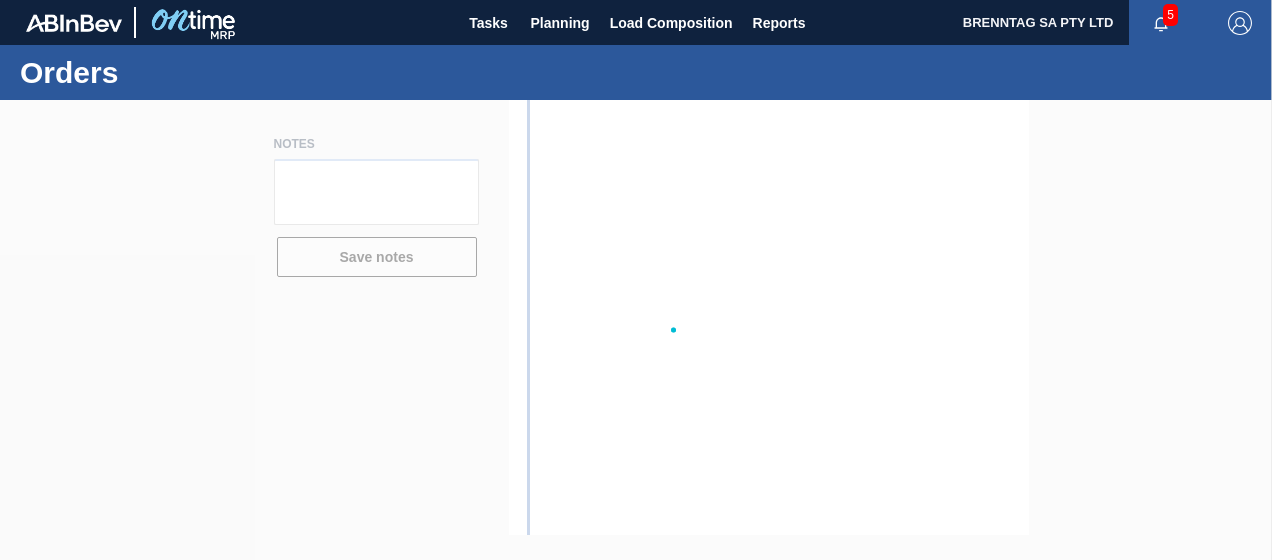 scroll, scrollTop: 0, scrollLeft: 0, axis: both 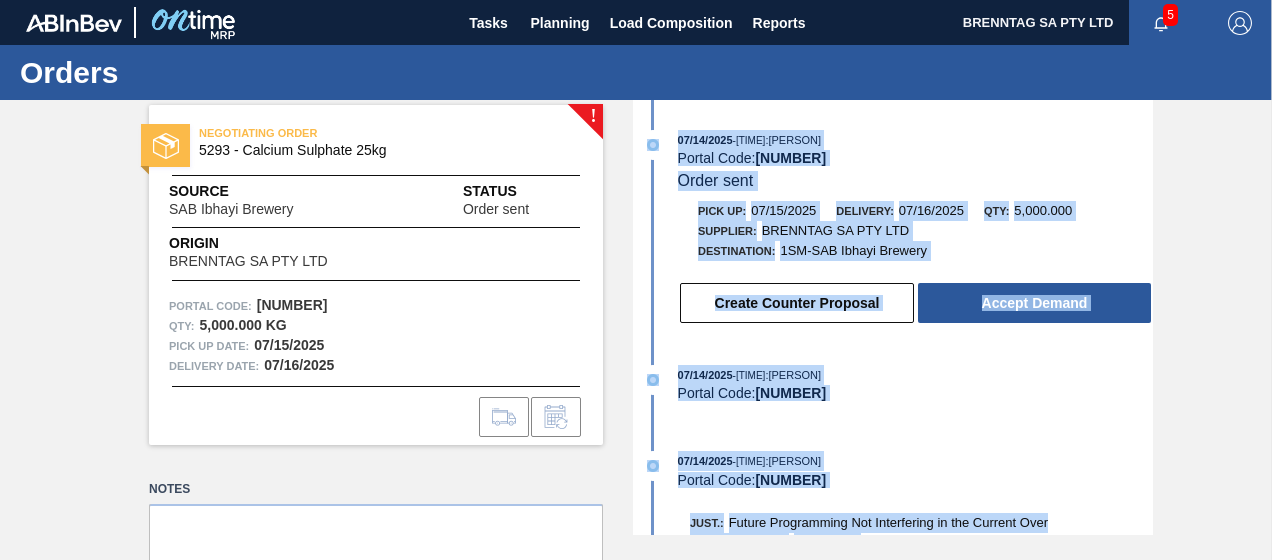 click on "! NEGOTIATING ORDER 5293 - Calcium Sulphate 25kg Source SAB Ibhayi Brewery Status Order sent Origin BRENNTAG SA PTY LTD   Portal Code:  [NUMBER] Qty : [NUMBER] KG Pick up Date: [DATE] Delivery Date: [DATE]  Notes Save notes [DATE]  -  [TIME] :  [PERSON] Portal Code:  [NUMBER] Order sent Pick up: [DATE] Delivery: [DATE] Qty: [NUMBER] Supplier: BRENNTAG SA PTY LTD Destination: 1SM-SAB Ibhayi Brewery Create Counter Proposal Accept Demand [DATE]  -  [TIME] :  [PERSON] Portal Code:  [NUMBER] [DATE]  -  [TIME] :  [PERSON] Portal Code:  [NUMBER]   Just.:  Future Programming Not Interfering in the Current Over Current Stock: [NUMBER] Projected Stock:  [NUMBER] Delivery Date:  [DATE] Order Quantity:  [NUMBER] [DATE]  -  [TIME] :  [PERSON] Portal Code:  [NUMBER] Purchase order Created" at bounding box center (636, 317) 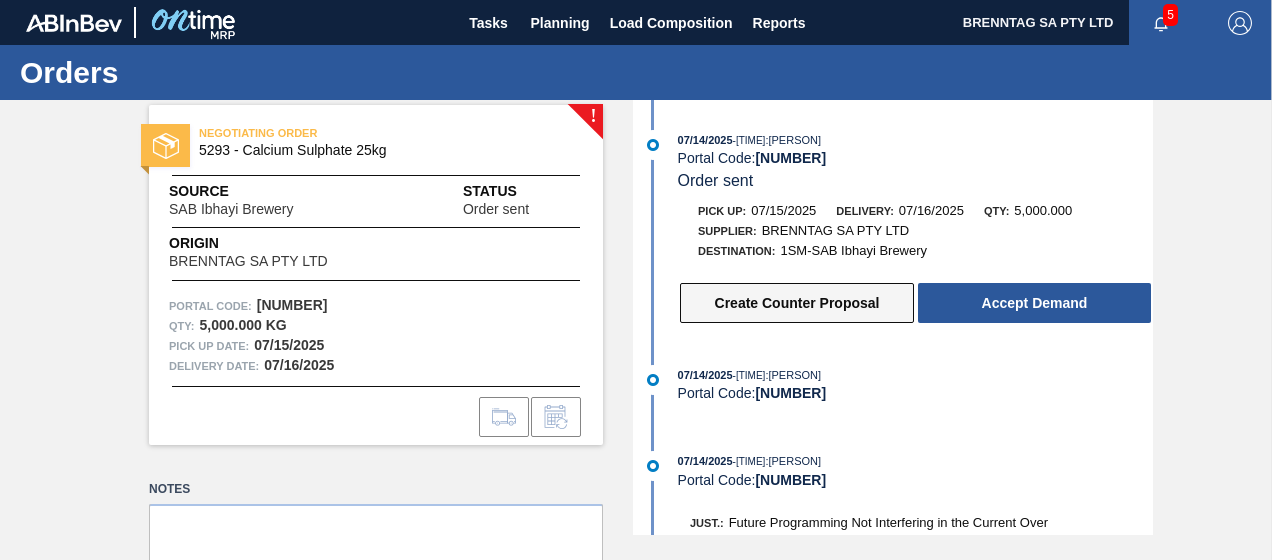 click on "Create Counter Proposal" at bounding box center [797, 303] 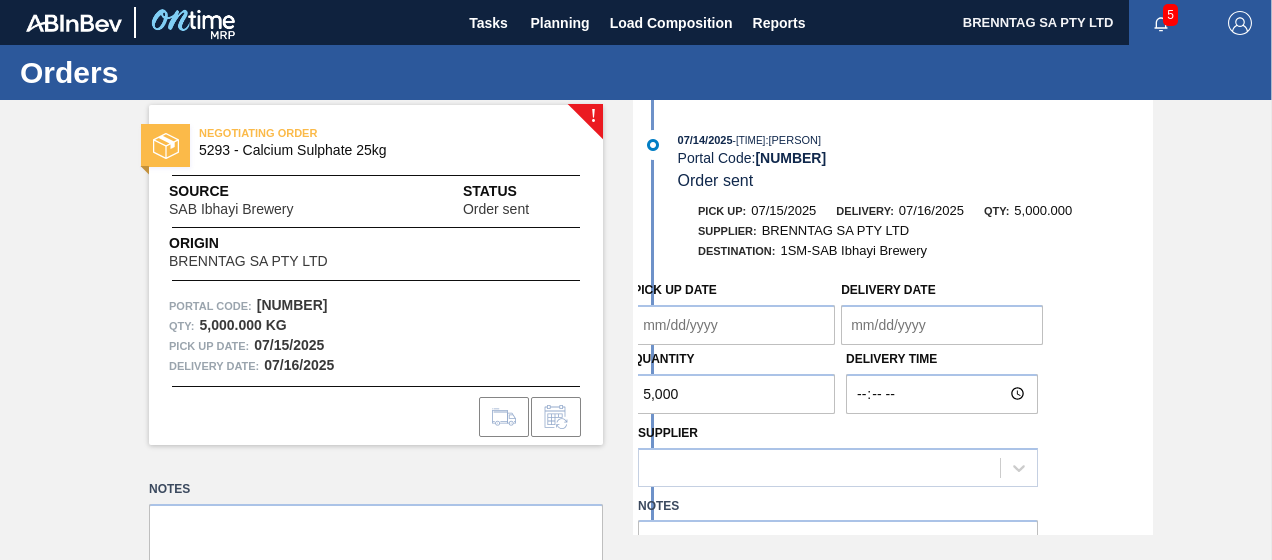 type on "07/15/2025" 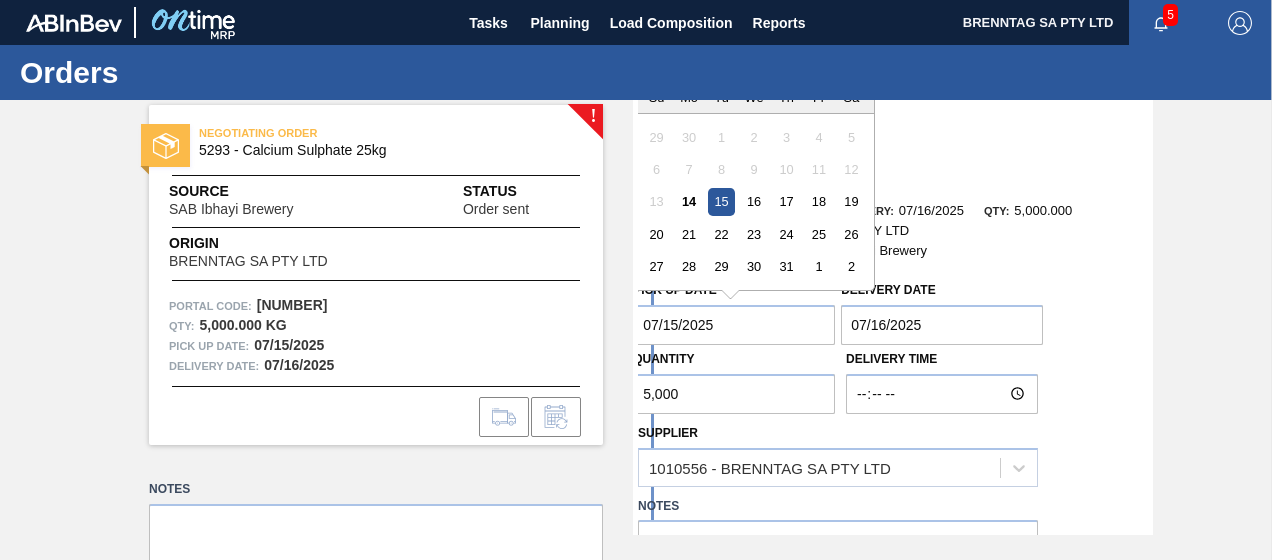 click on "07/15/2025" at bounding box center (734, 325) 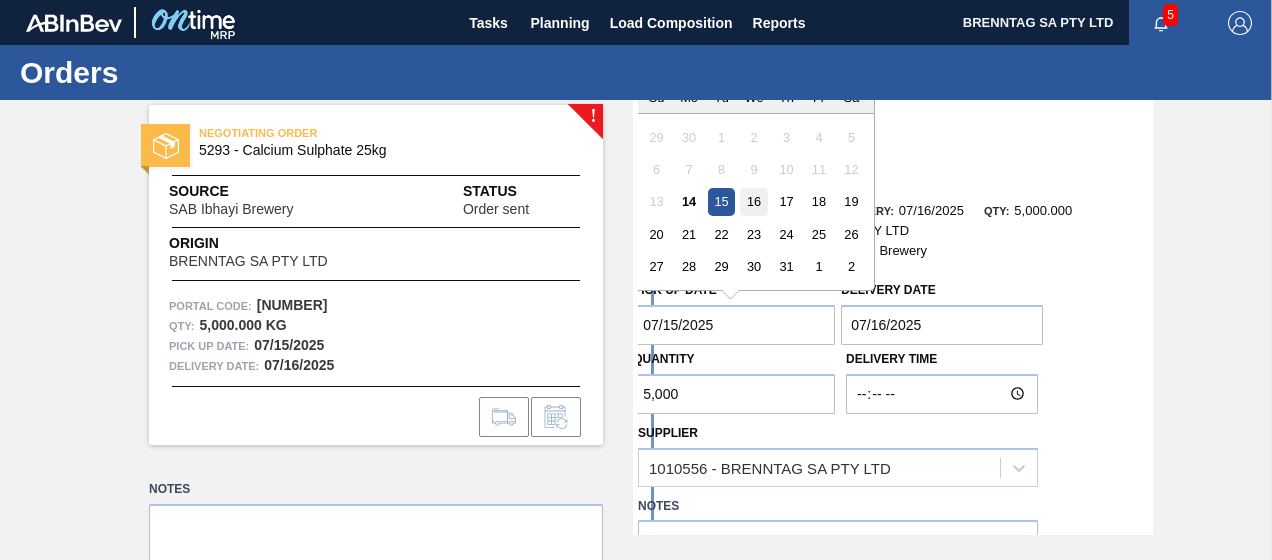 click on "16" at bounding box center (754, 202) 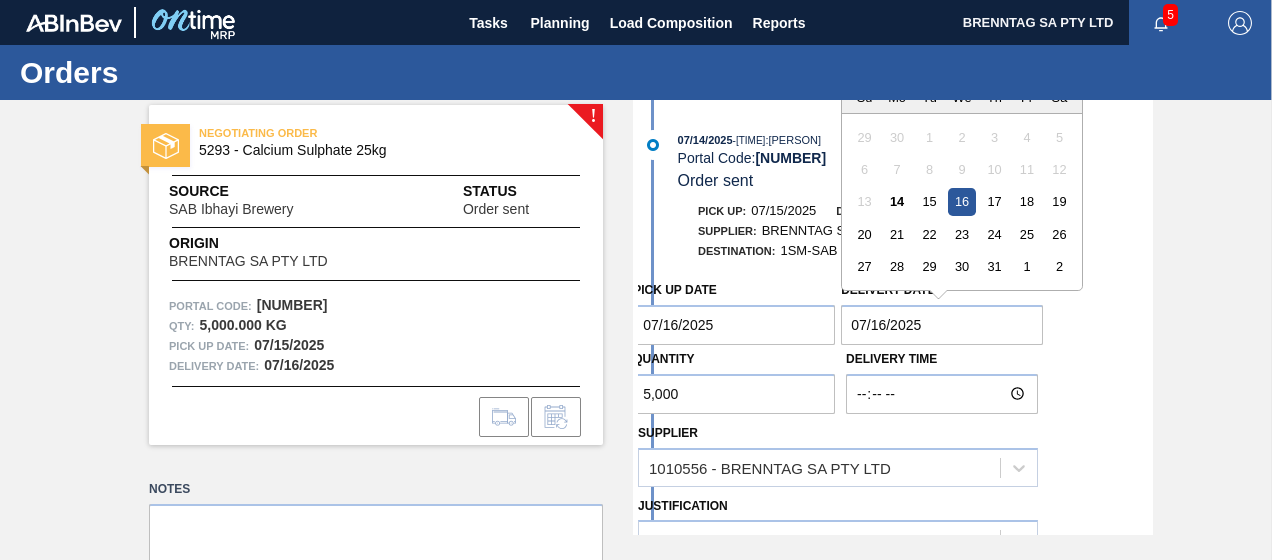 click on "07/16/2025" at bounding box center [942, 325] 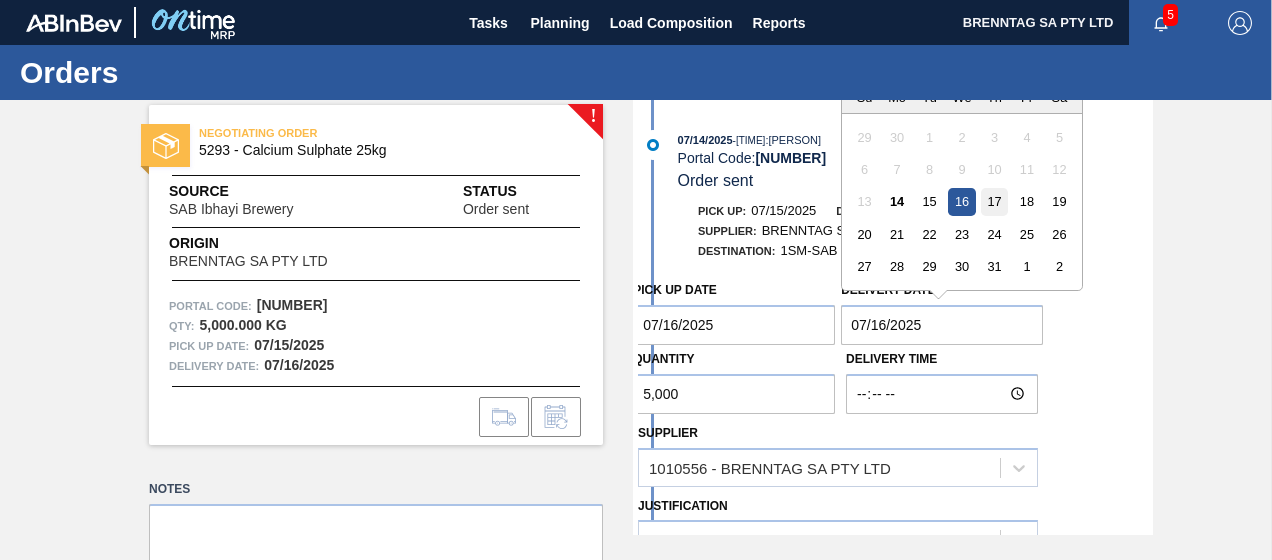 click on "17" at bounding box center [994, 202] 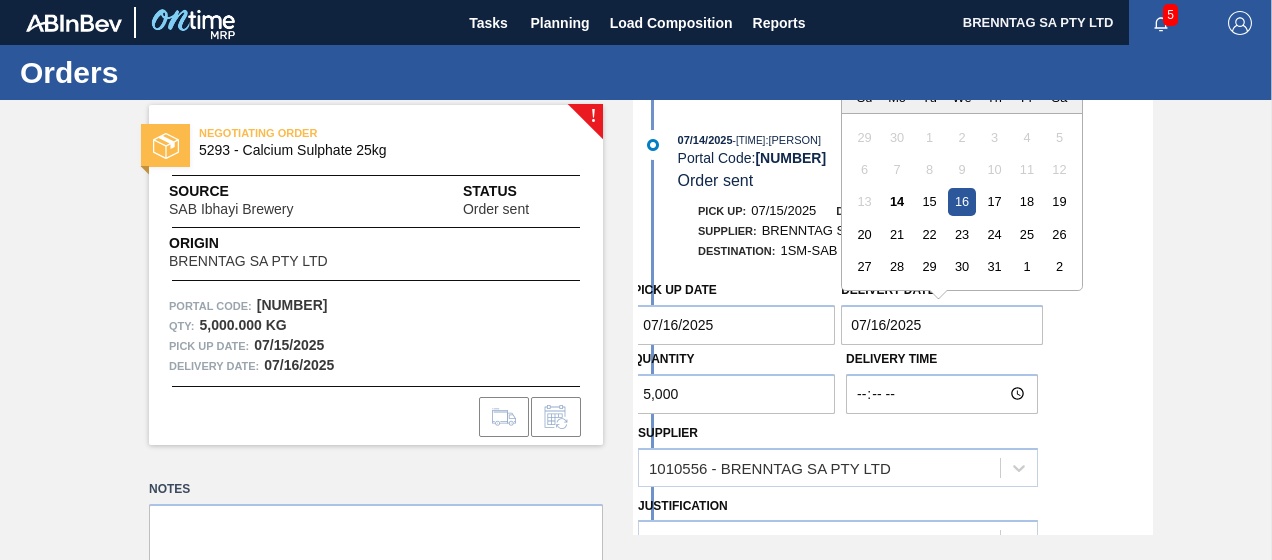 type on "07/17/2025" 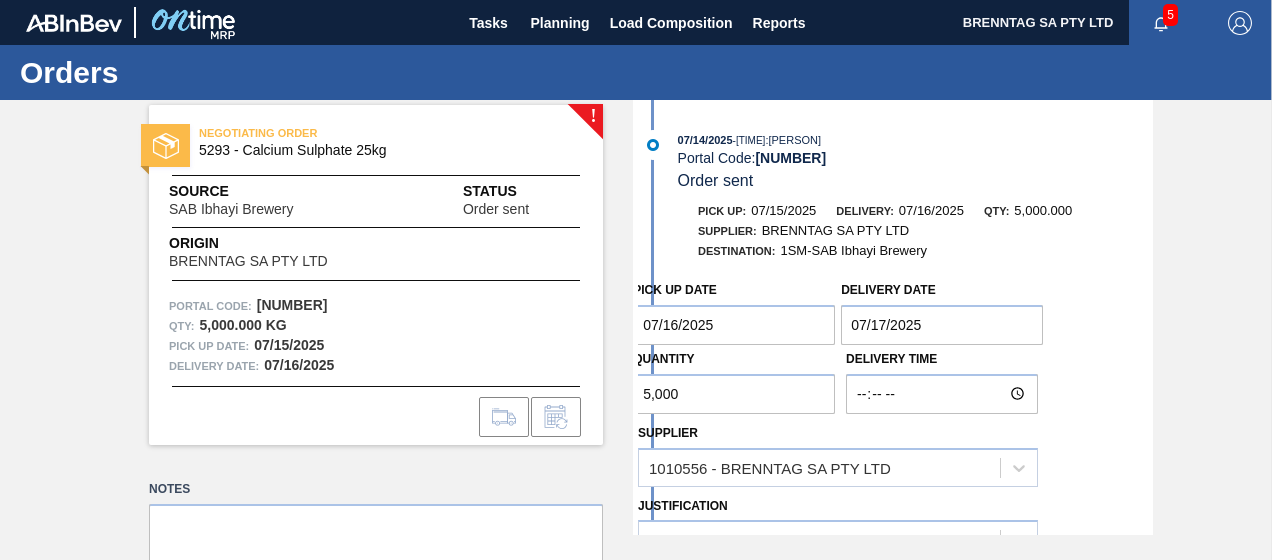 drag, startPoint x: 689, startPoint y: 397, endPoint x: 623, endPoint y: 396, distance: 66.007576 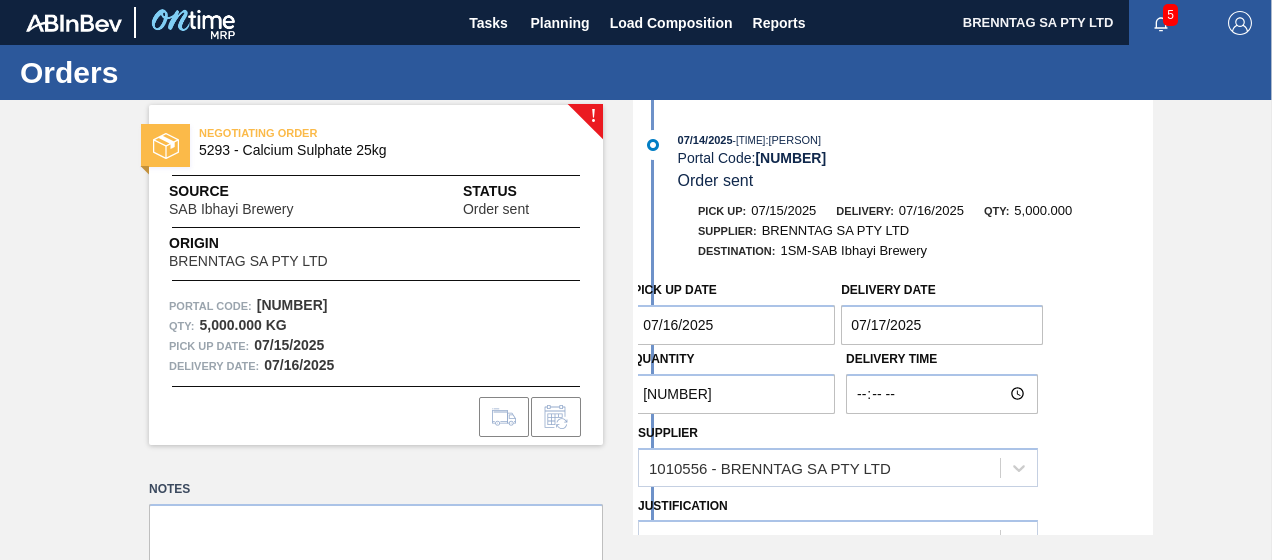 type on "[NUMBER]" 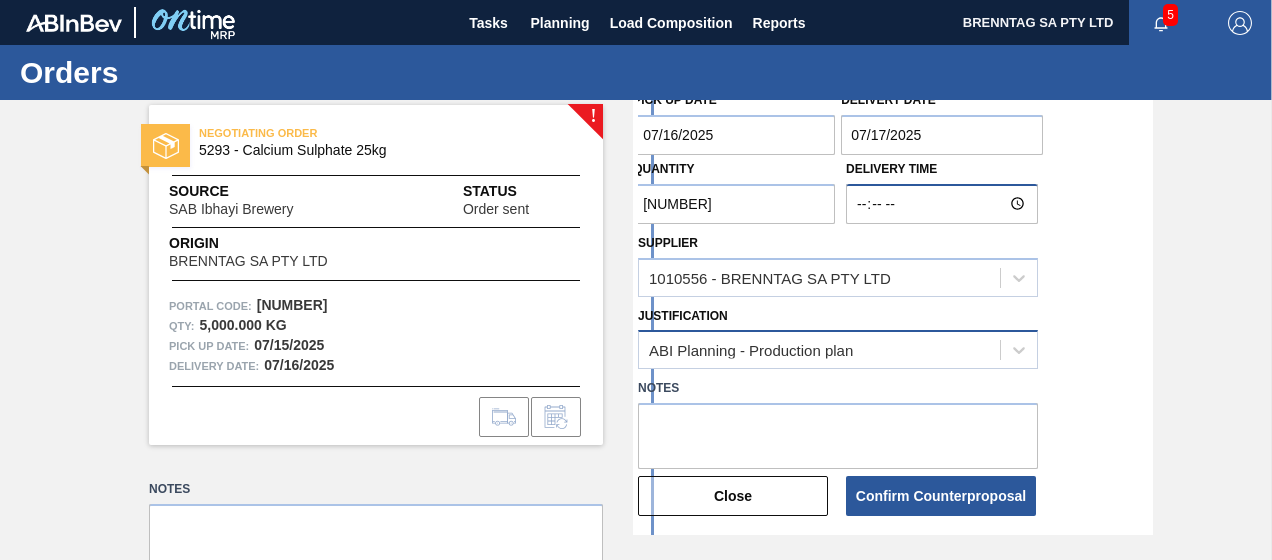 scroll, scrollTop: 300, scrollLeft: 0, axis: vertical 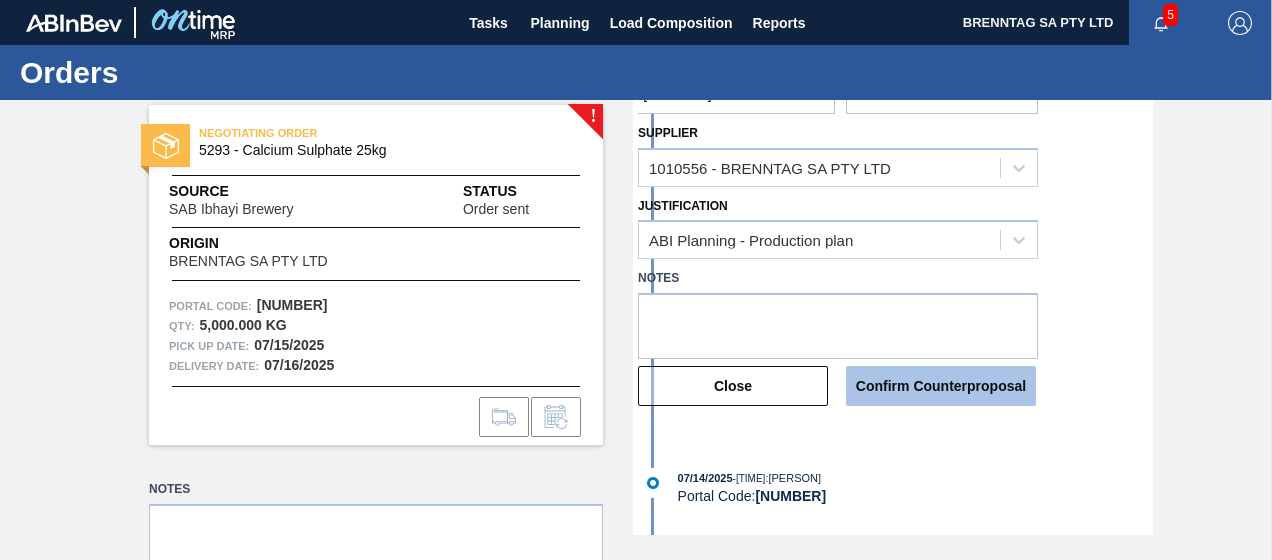 click on "Confirm Counterproposal" at bounding box center (941, 386) 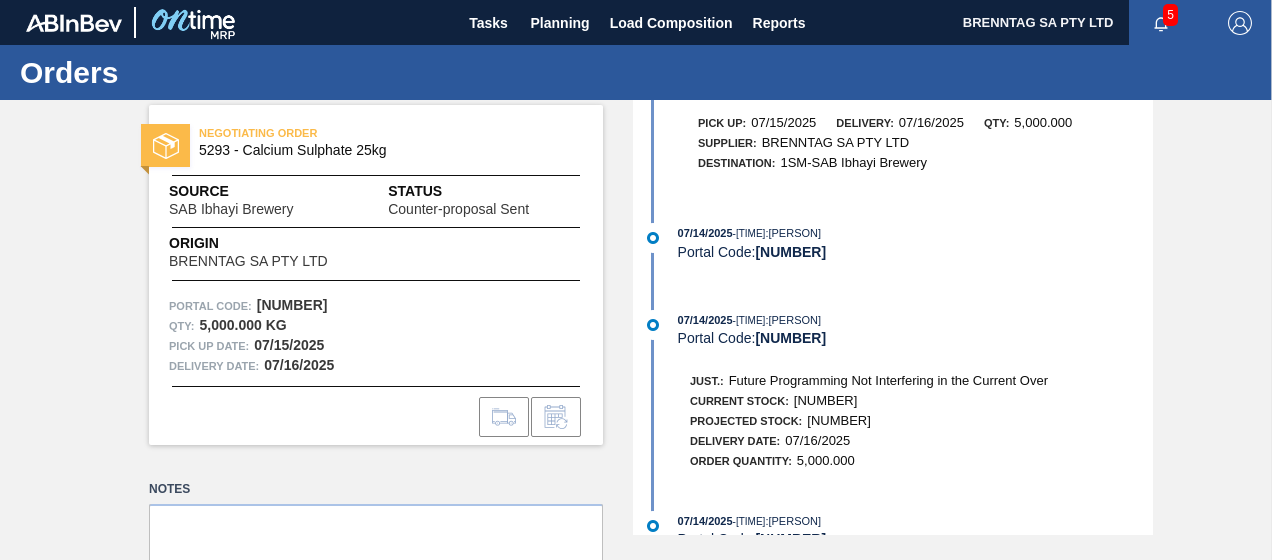 scroll, scrollTop: 314, scrollLeft: 0, axis: vertical 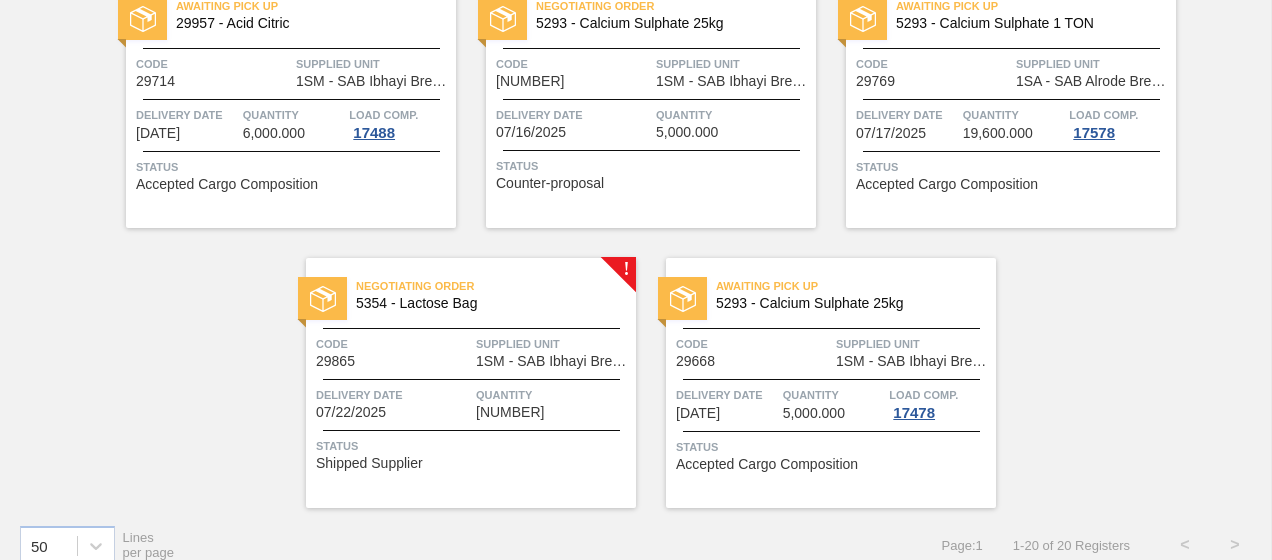 click at bounding box center [471, 379] 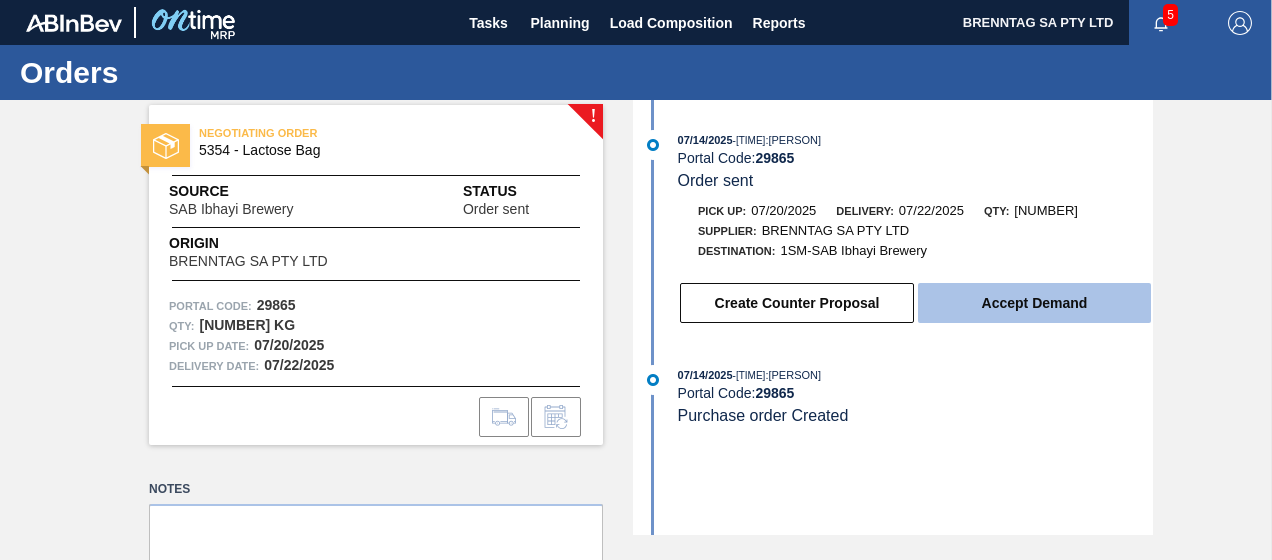 click on "Accept Demand" at bounding box center [1034, 303] 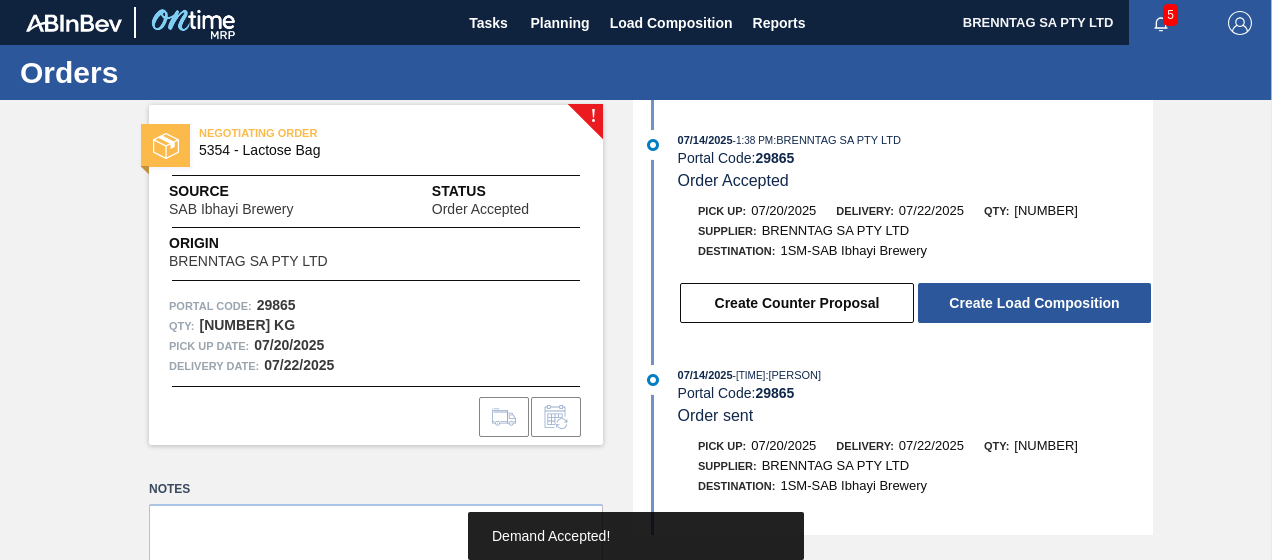 scroll, scrollTop: 100, scrollLeft: 0, axis: vertical 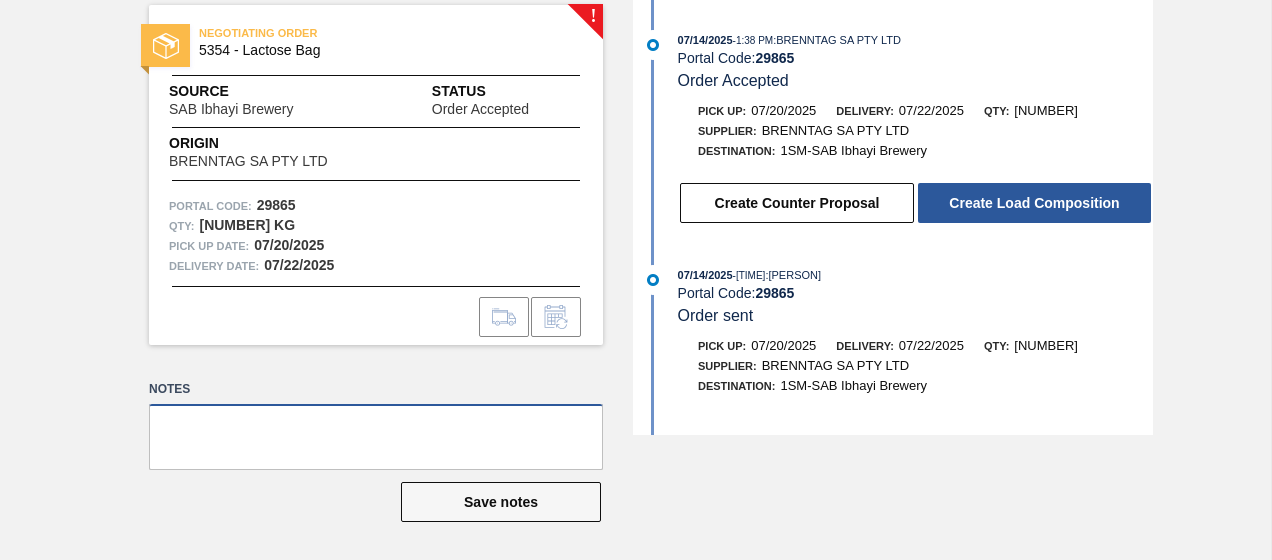 click at bounding box center [376, 437] 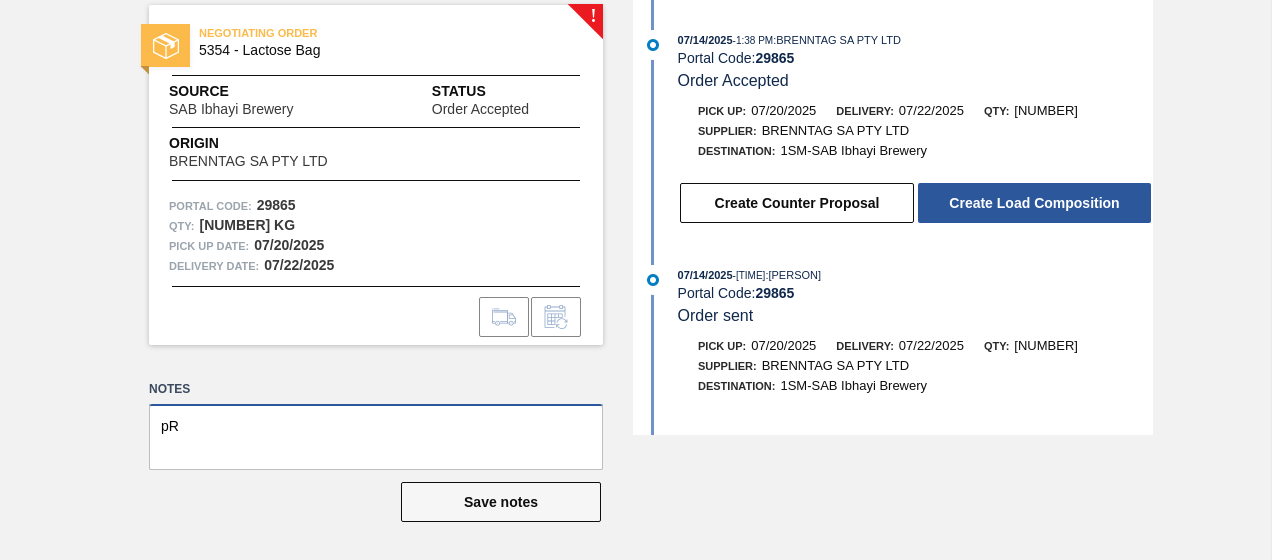 type on "p" 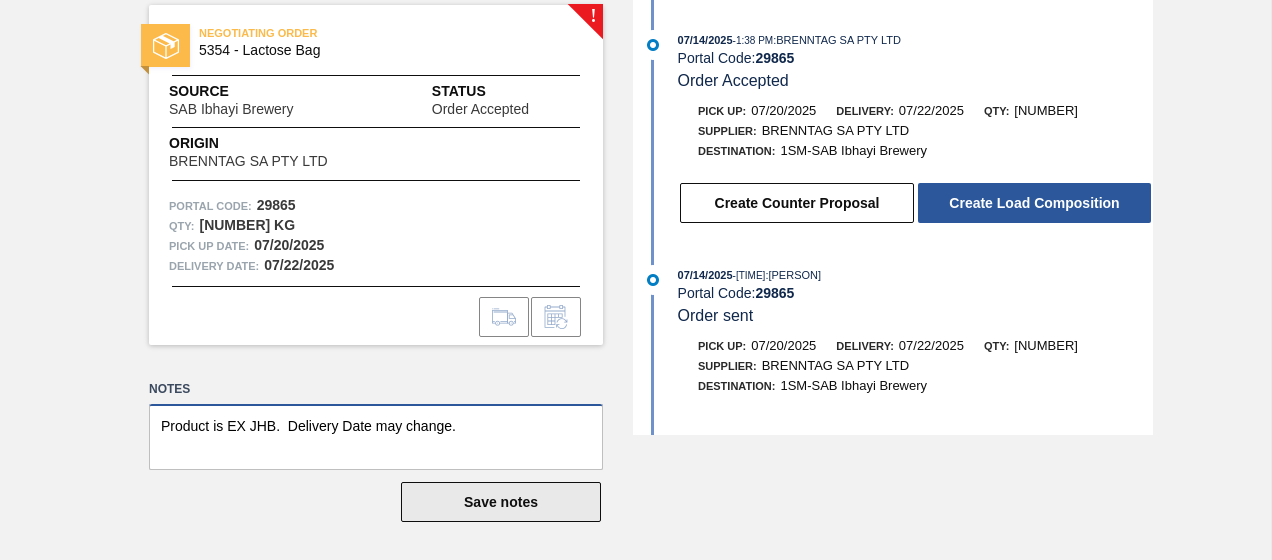 type on "Product is EX JHB.  Delivery Date may change." 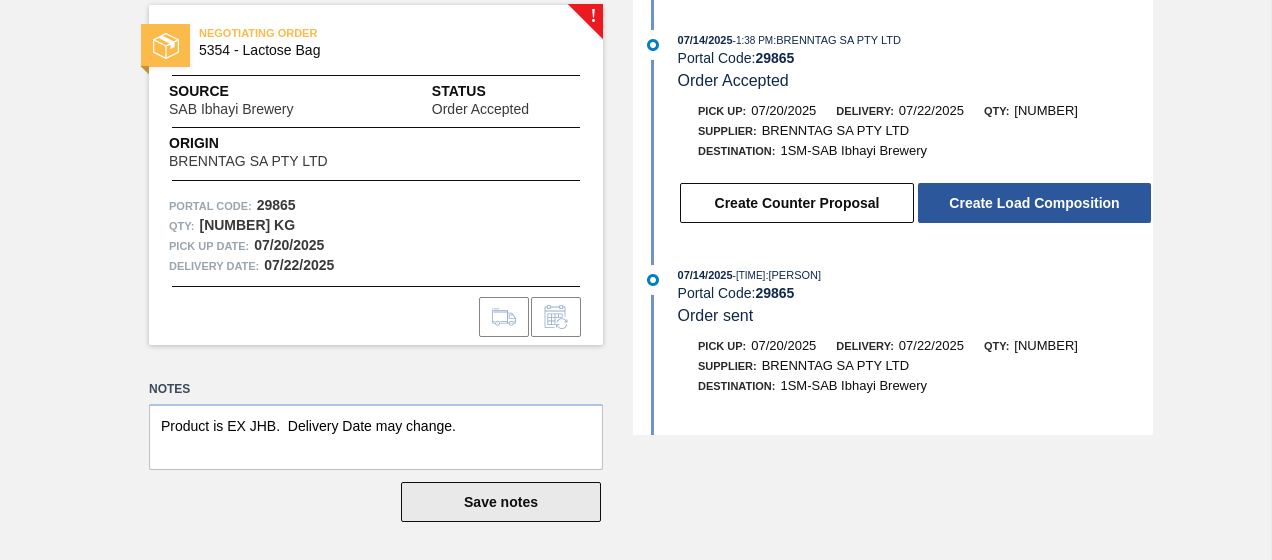 click on "Save notes" at bounding box center (501, 502) 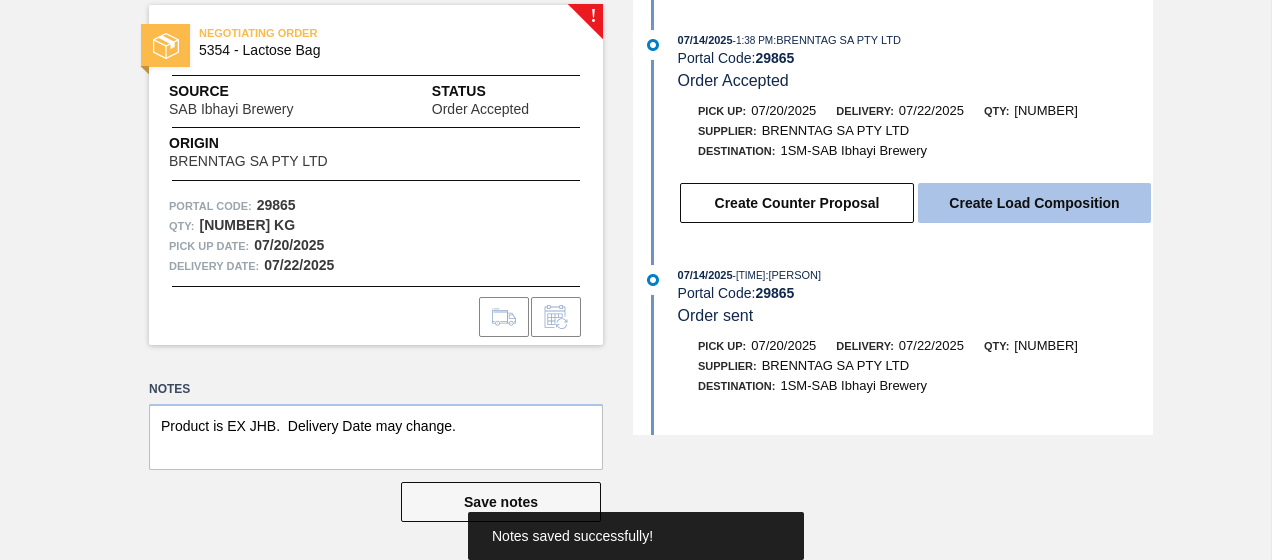click on "Create Load Composition" at bounding box center (1034, 203) 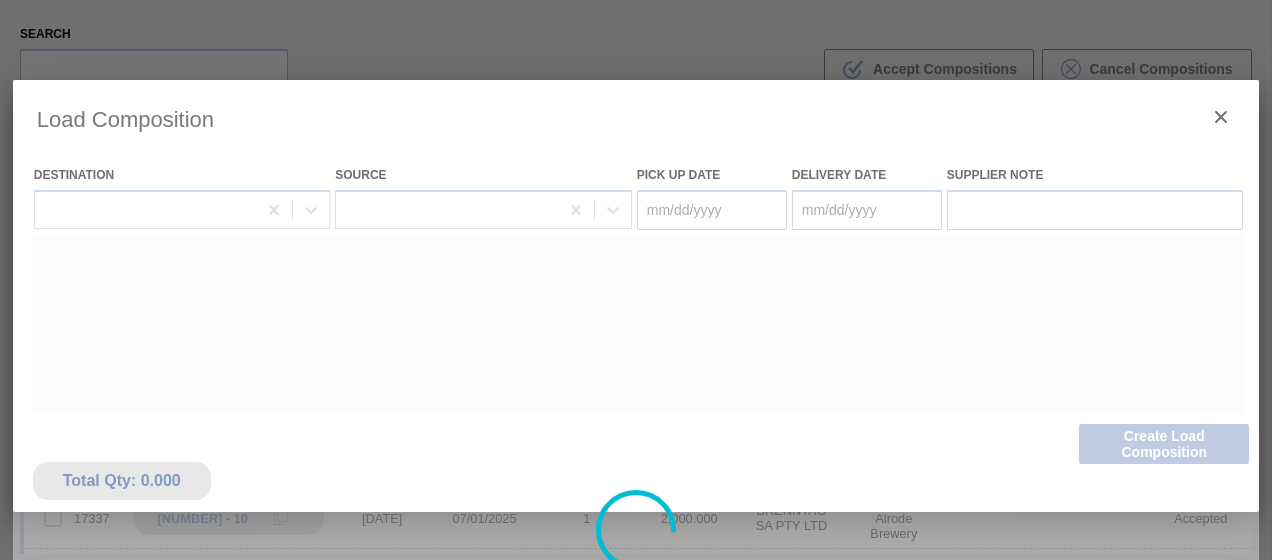 type on "07/20/2025" 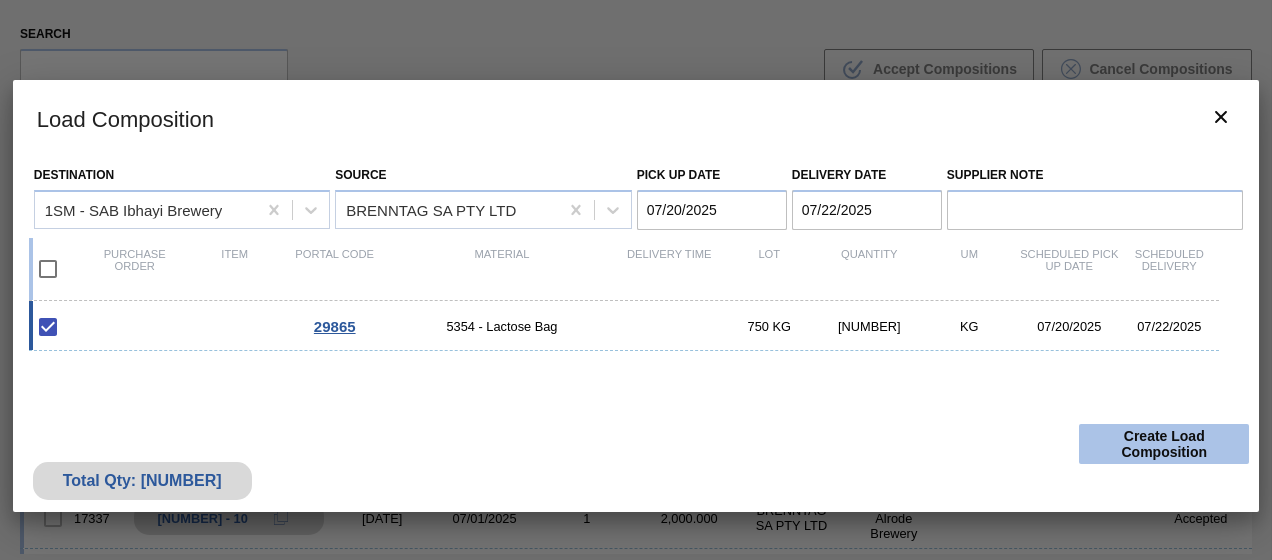 click on "Create Load Composition" at bounding box center (1164, 444) 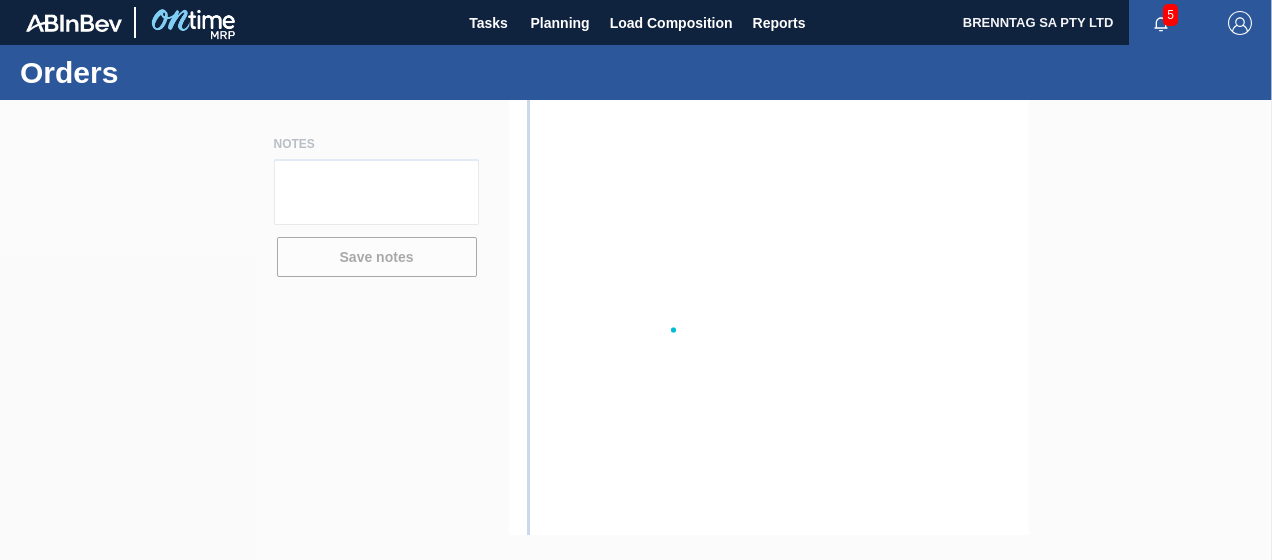 scroll, scrollTop: 0, scrollLeft: 0, axis: both 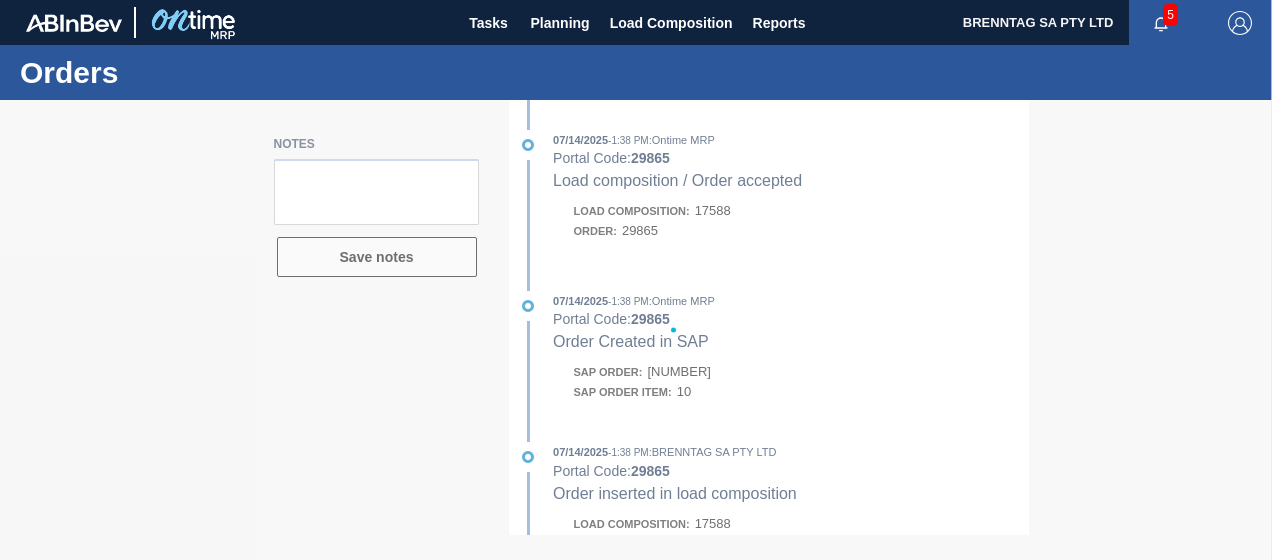 type on "Product is EX JHB.  Delivery Date may change." 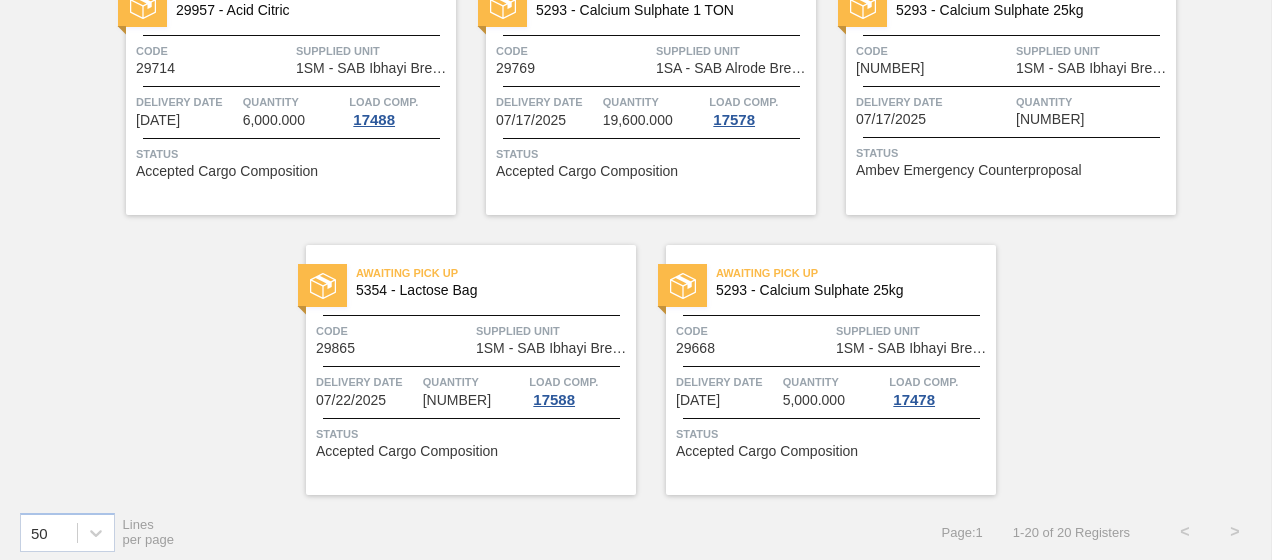 scroll, scrollTop: 1621, scrollLeft: 0, axis: vertical 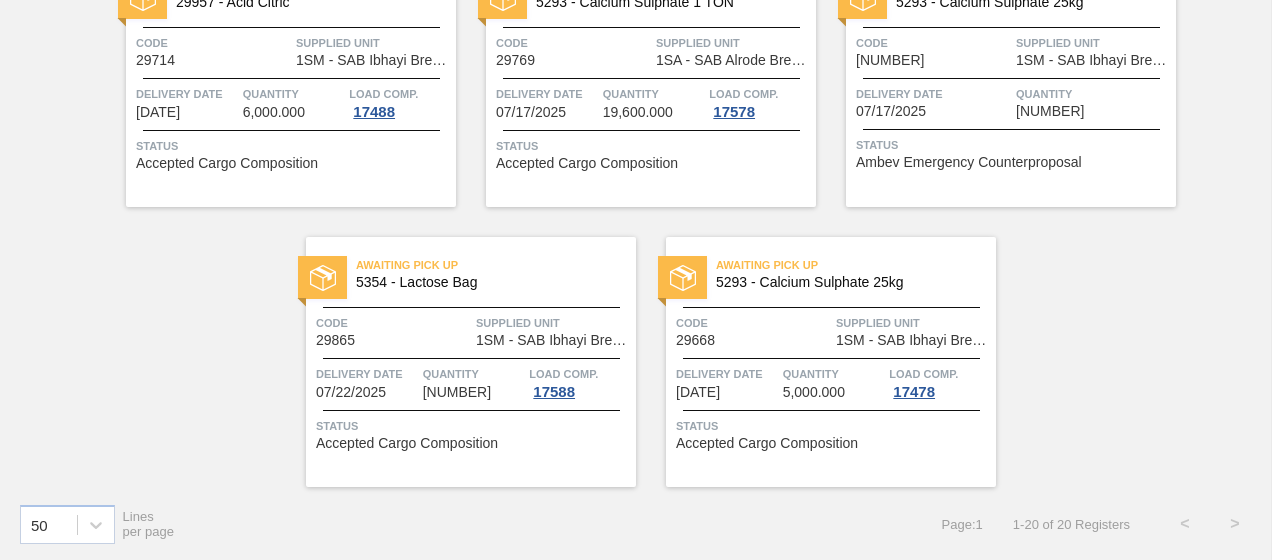 click on "Delivery Date" at bounding box center [933, 94] 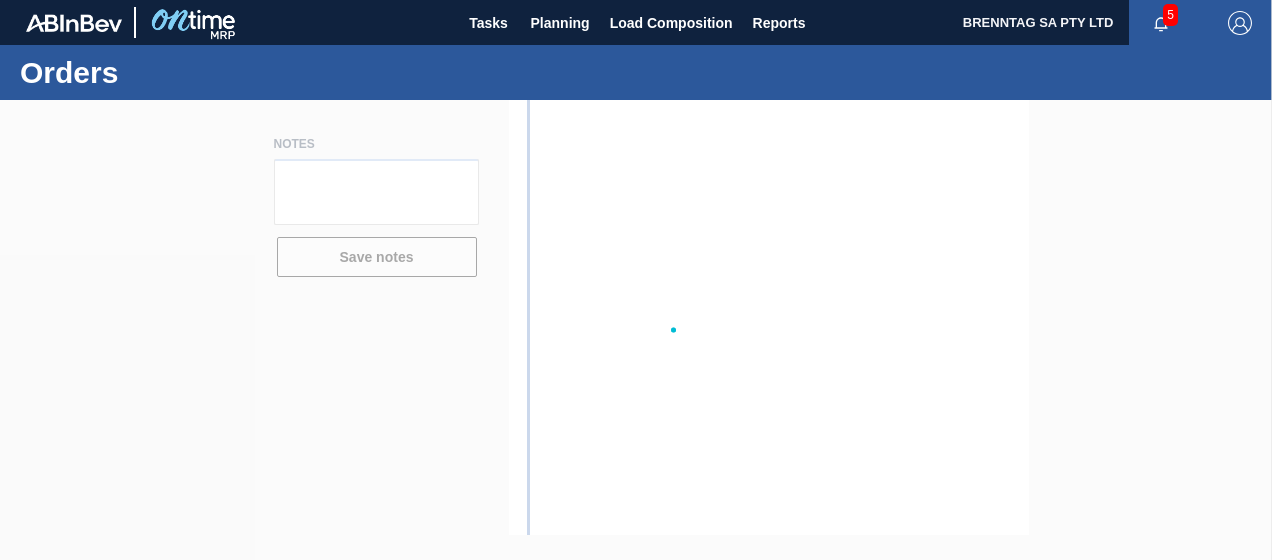 scroll, scrollTop: 0, scrollLeft: 0, axis: both 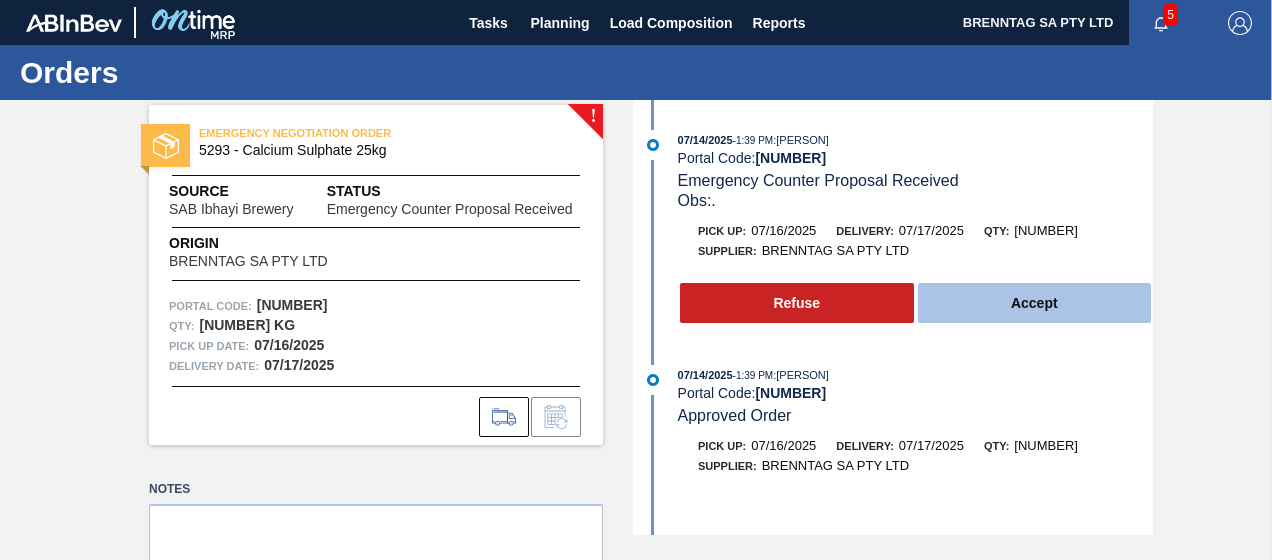 click on "Accept" at bounding box center (1035, 303) 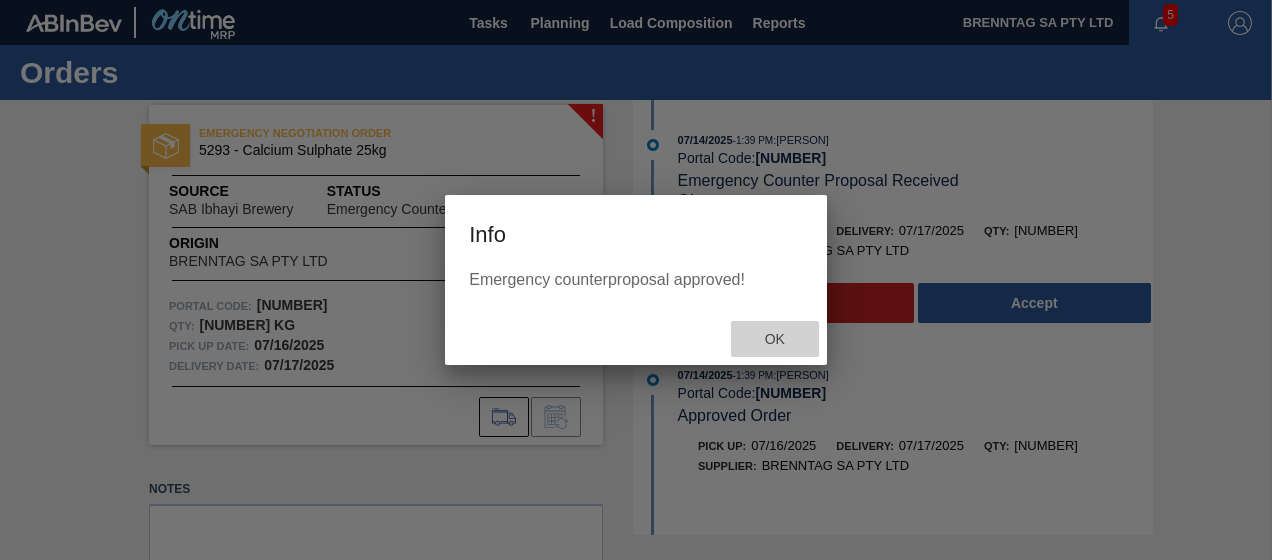 click on "Ok" at bounding box center (775, 339) 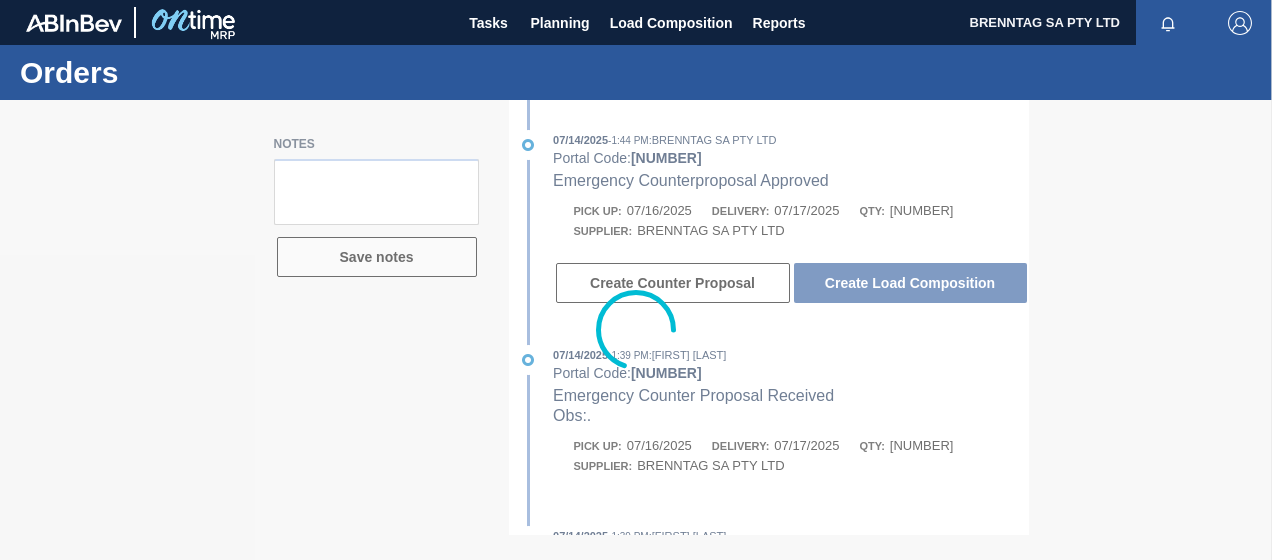 scroll, scrollTop: 0, scrollLeft: 0, axis: both 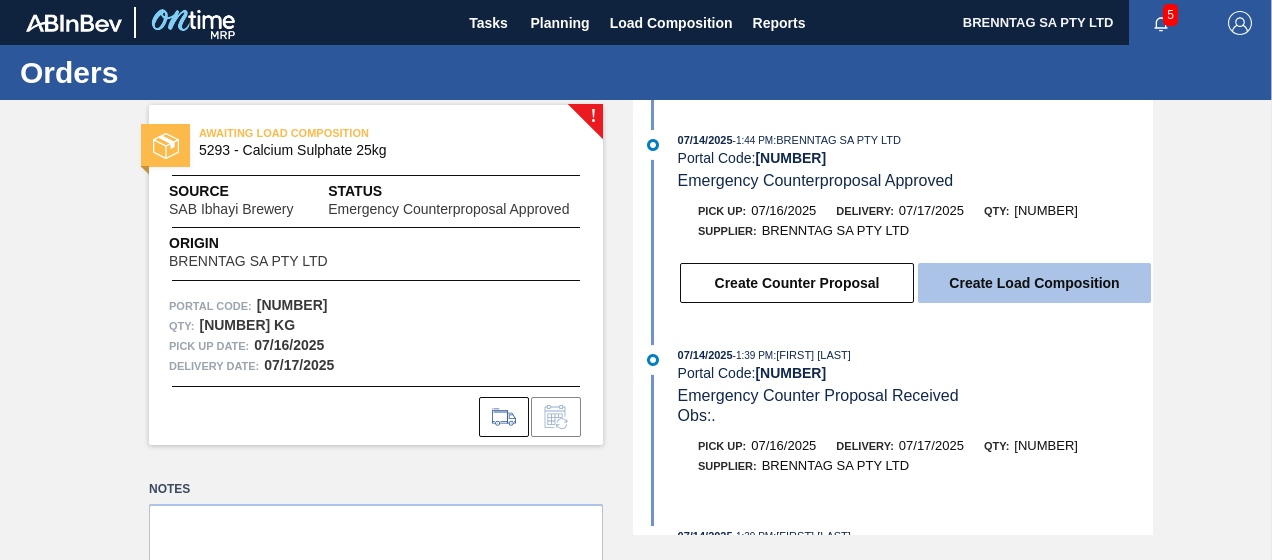 click on "Create Load Composition" at bounding box center [1034, 283] 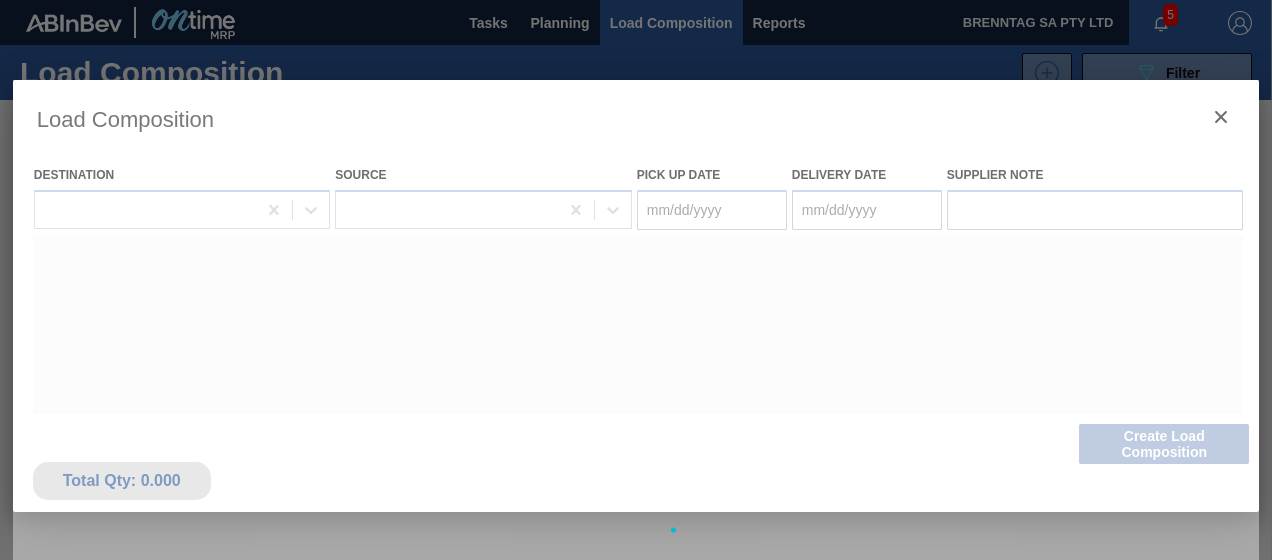 type on "07/16/2025" 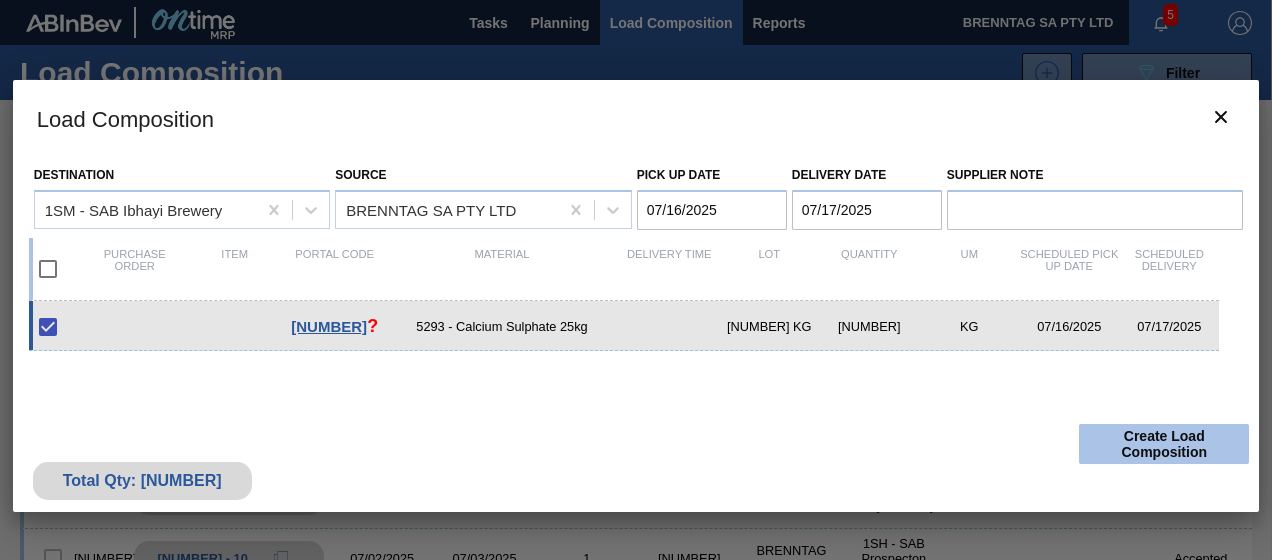 click on "Create Load Composition" at bounding box center [1164, 444] 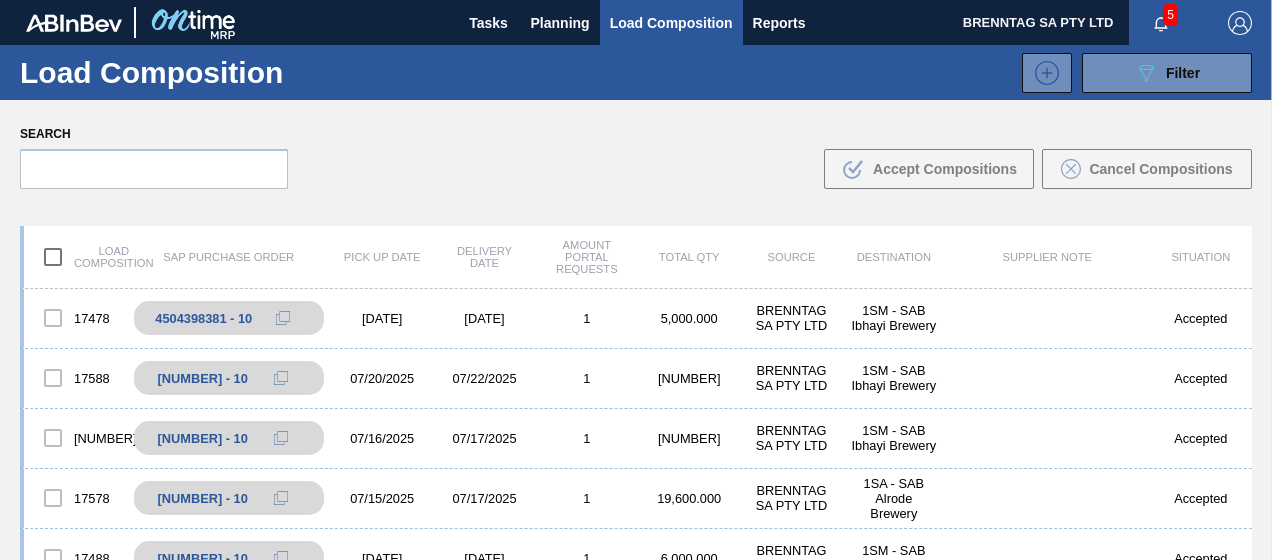 click on "5" at bounding box center [1170, 15] 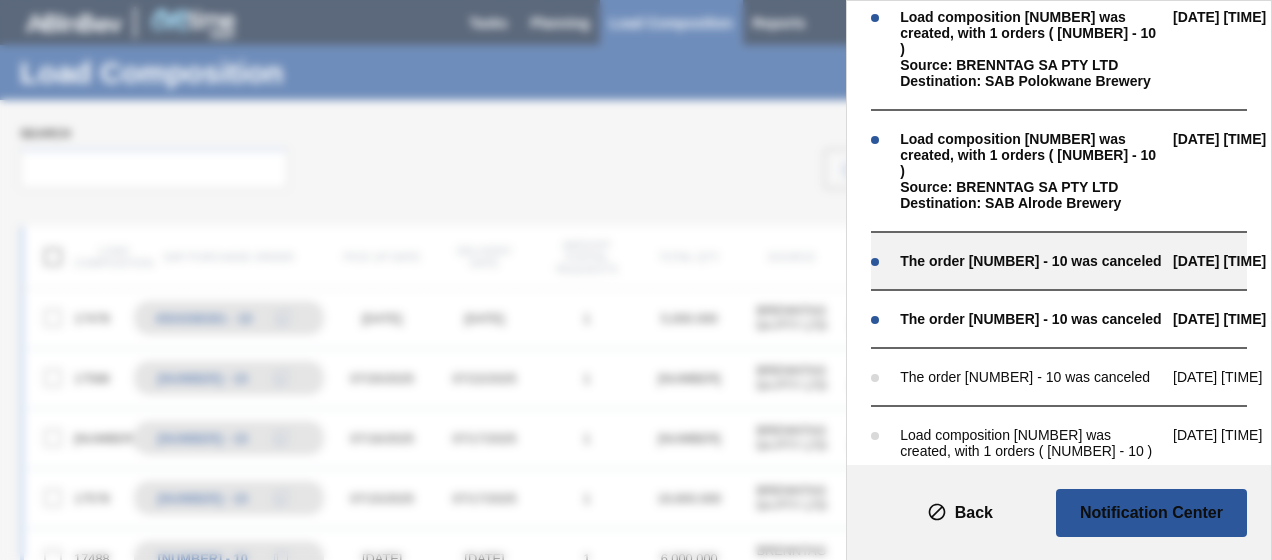 scroll, scrollTop: 0, scrollLeft: 0, axis: both 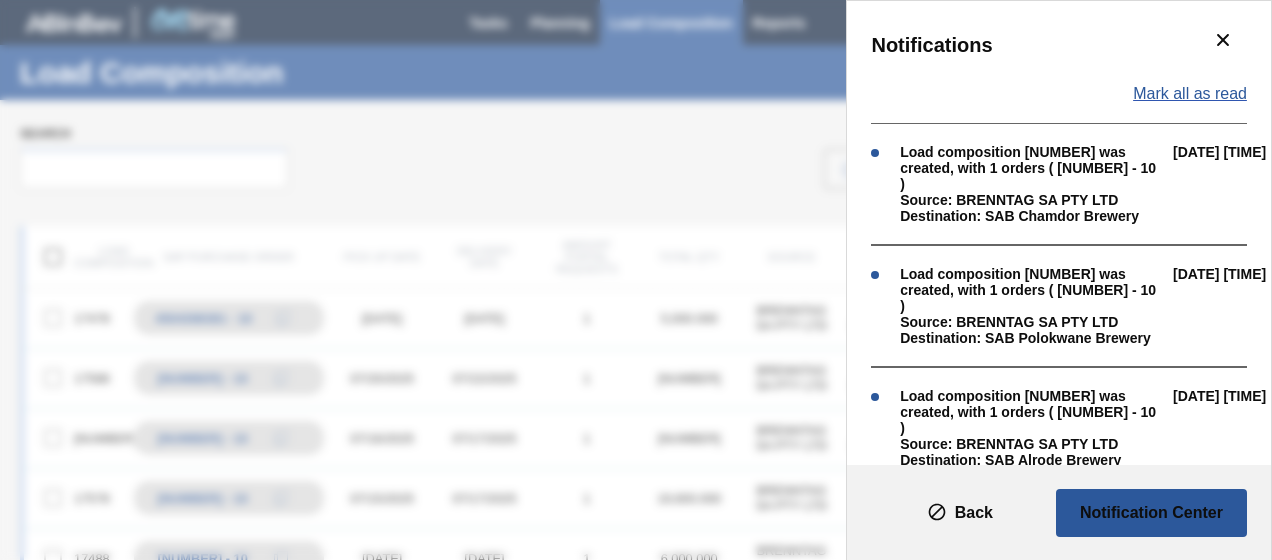 click on "Mark all as read" at bounding box center [1190, 94] 